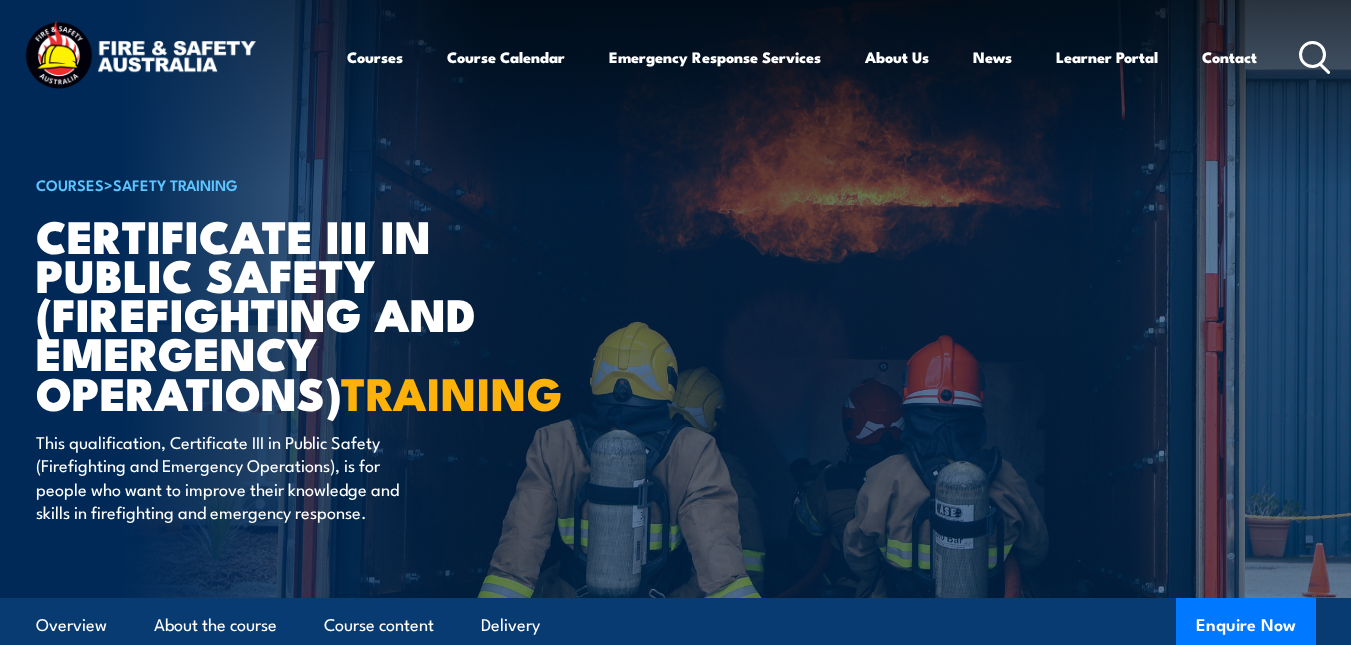scroll, scrollTop: 93, scrollLeft: 0, axis: vertical 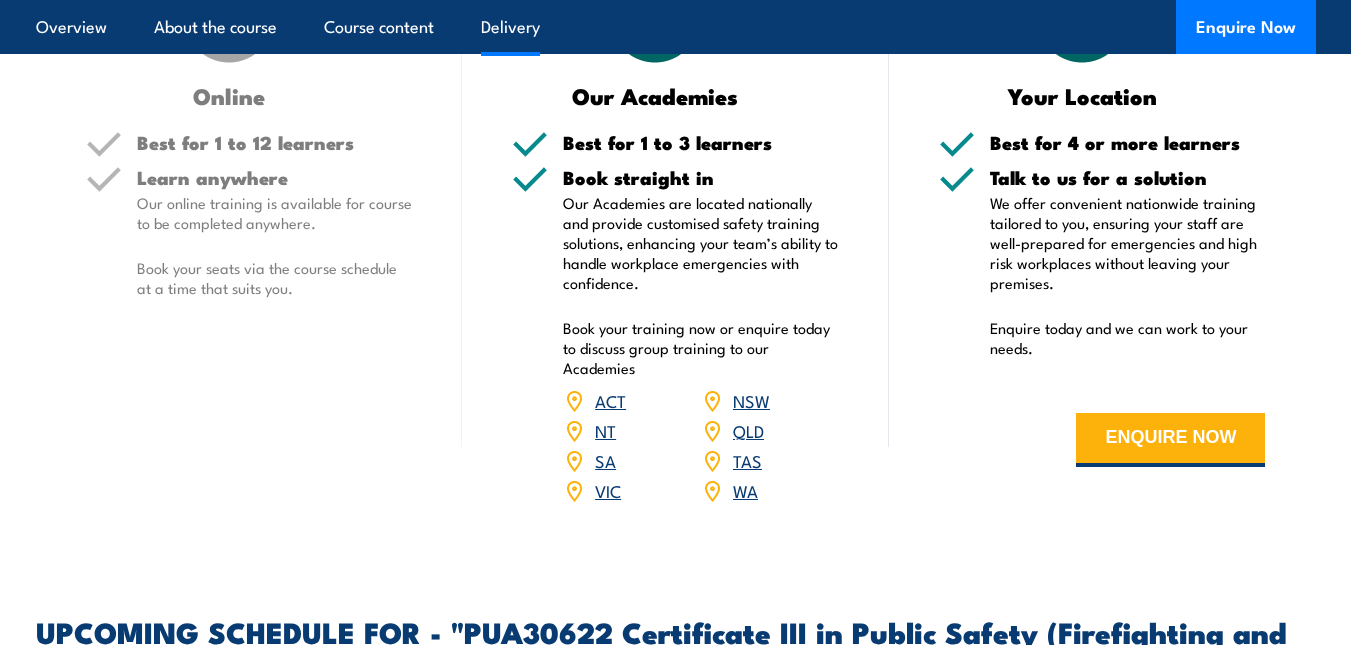 click on "VIC" at bounding box center (608, 490) 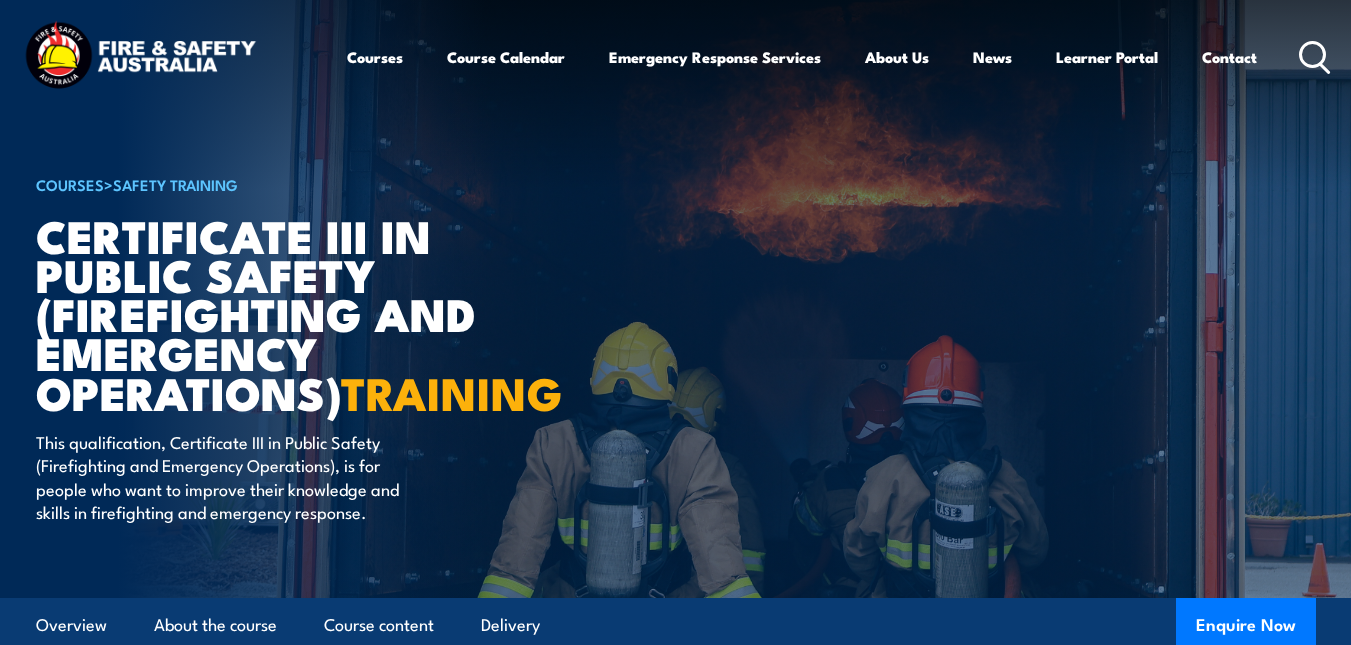 scroll, scrollTop: 3476, scrollLeft: 0, axis: vertical 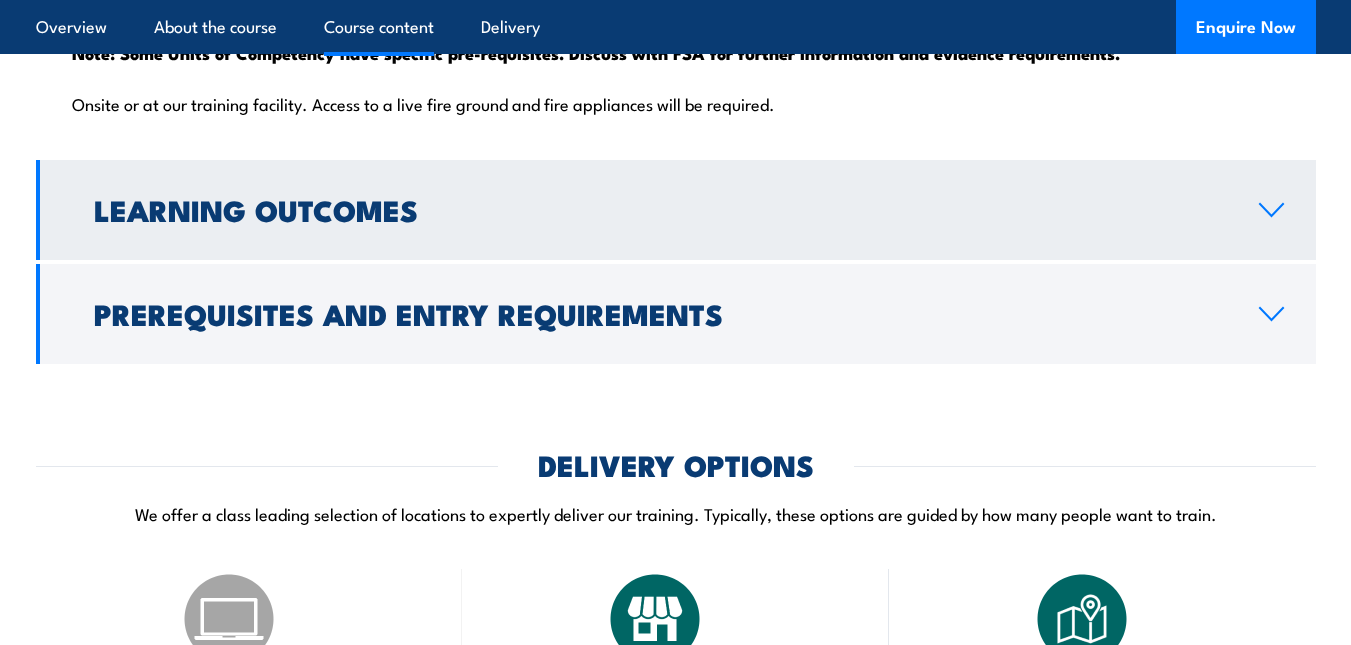 click on "Learning Outcomes" at bounding box center (660, 209) 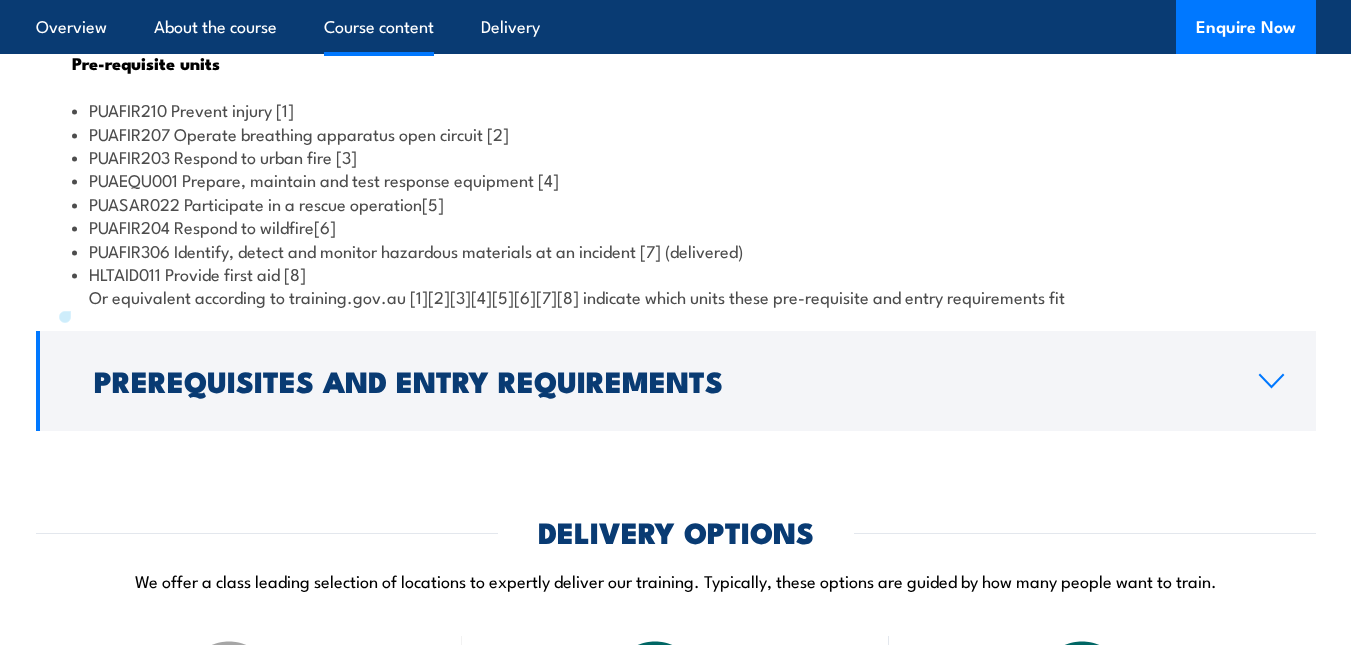 scroll, scrollTop: 1985, scrollLeft: 0, axis: vertical 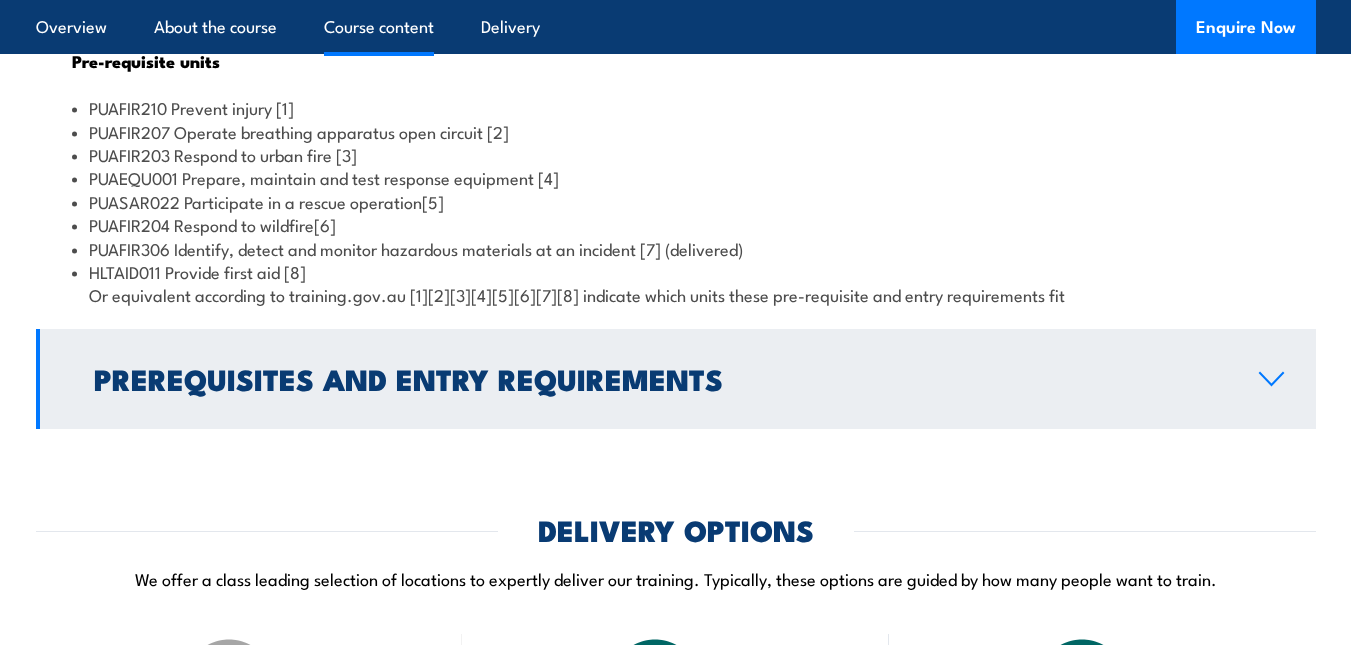 click on "Prerequisites and Entry Requirements" at bounding box center (660, 378) 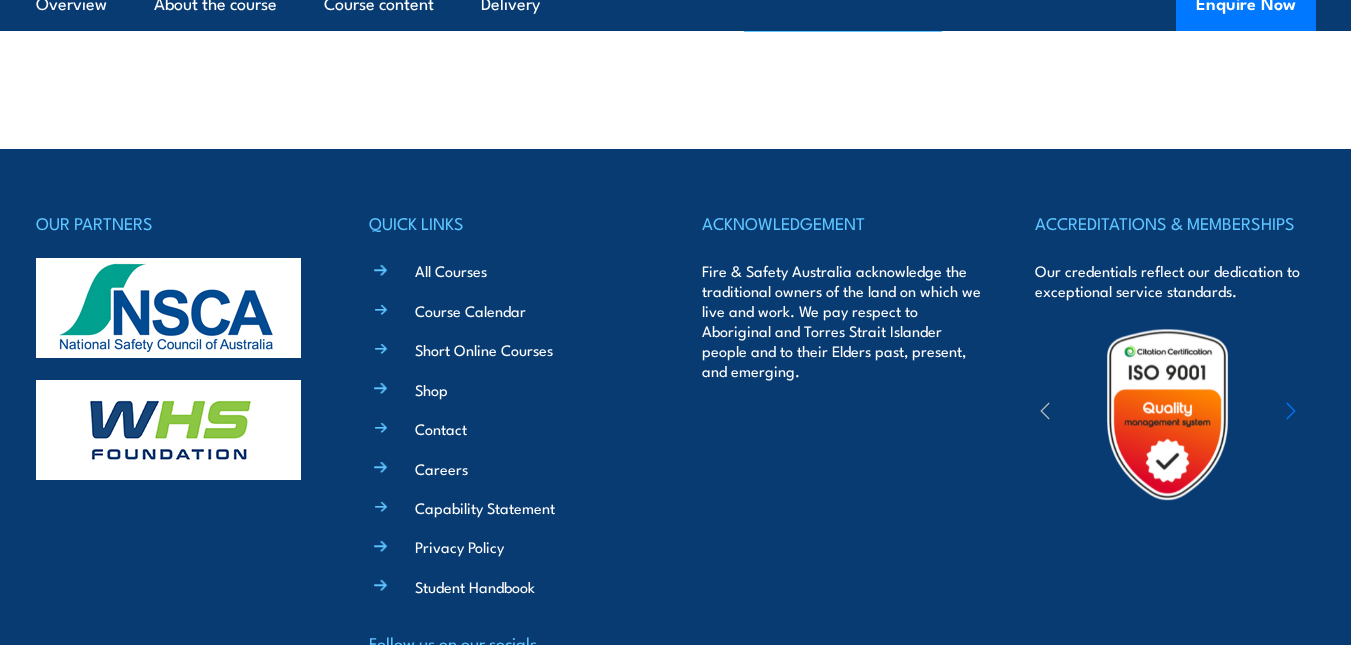 scroll, scrollTop: 4739, scrollLeft: 0, axis: vertical 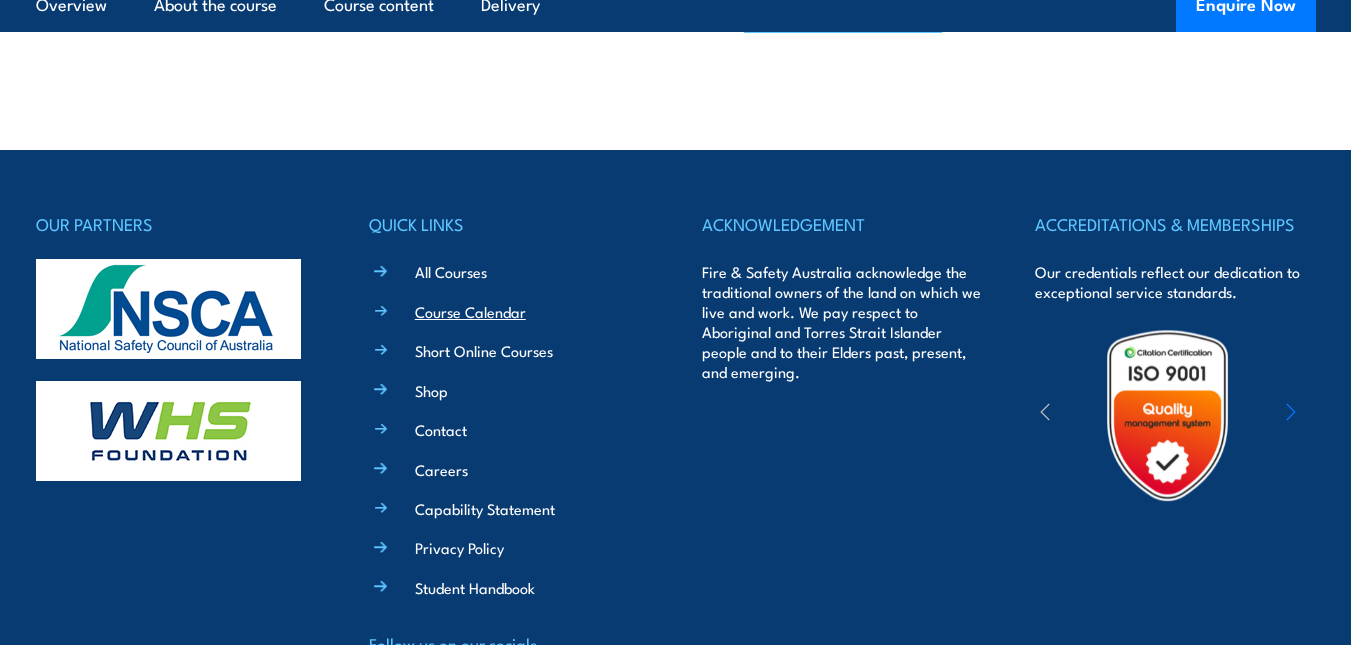 click on "Course Calendar" at bounding box center [470, 311] 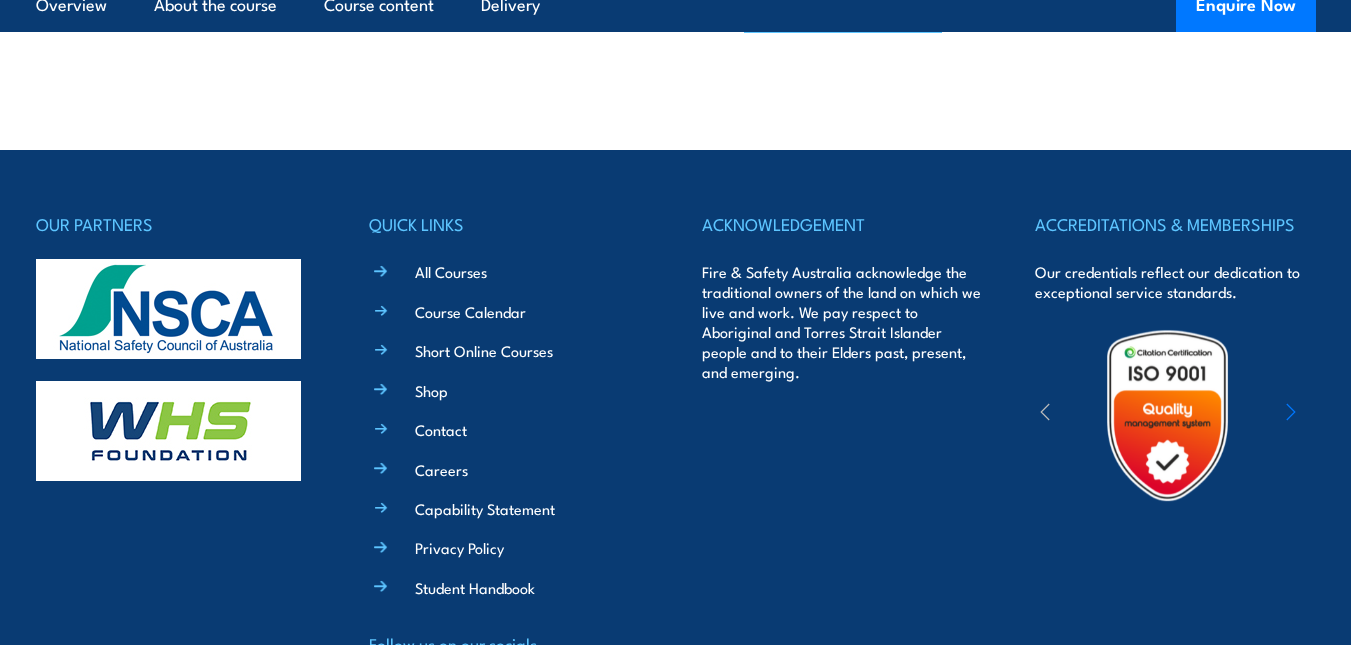 scroll, scrollTop: 4921, scrollLeft: 0, axis: vertical 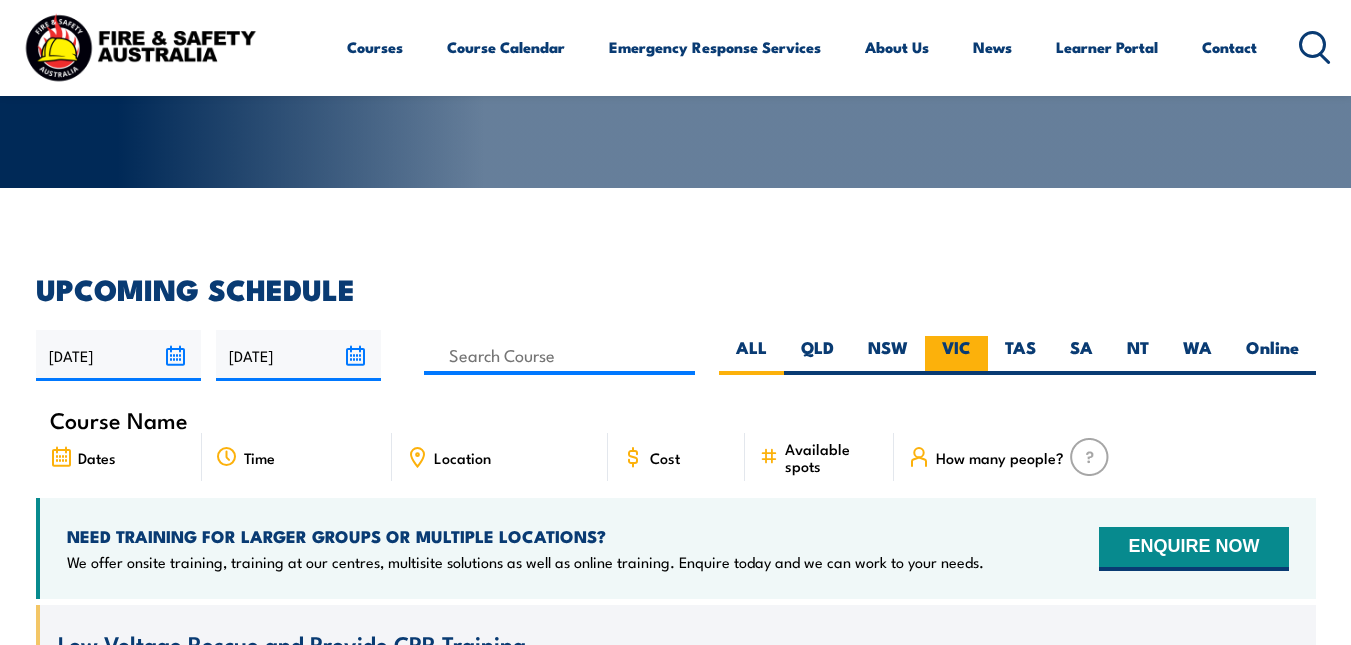 click on "VIC" at bounding box center [956, 355] 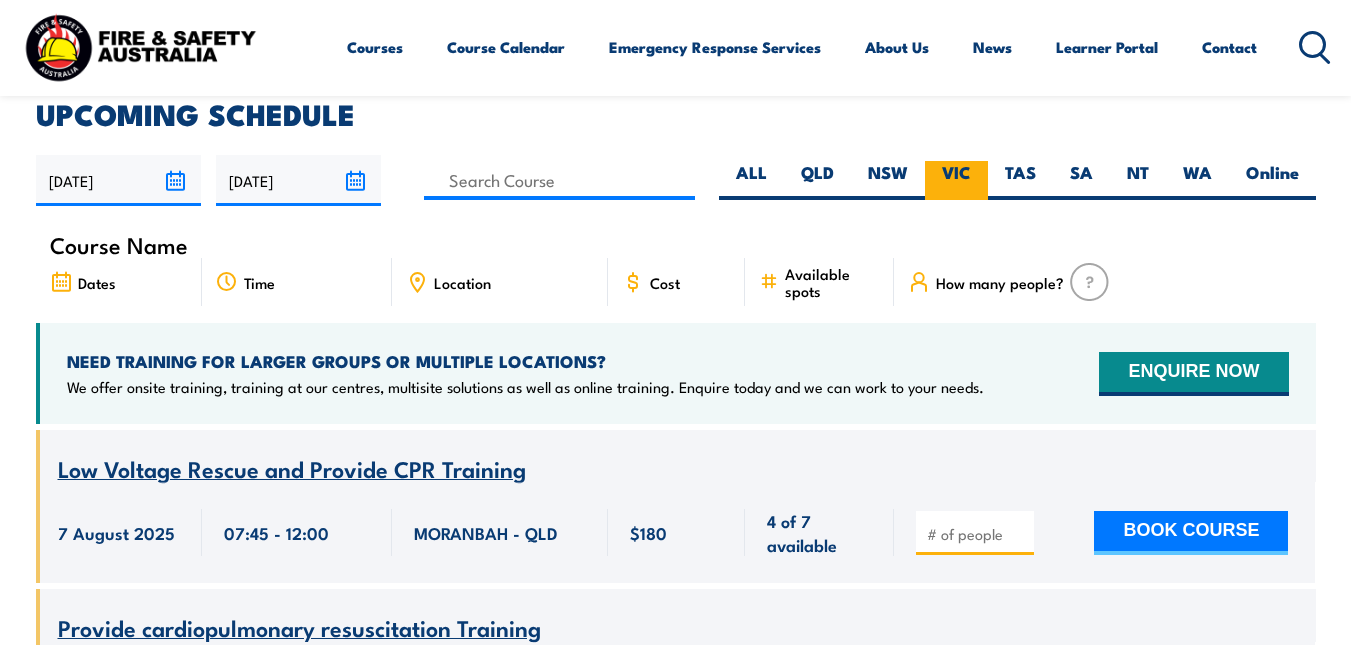 scroll, scrollTop: 499, scrollLeft: 0, axis: vertical 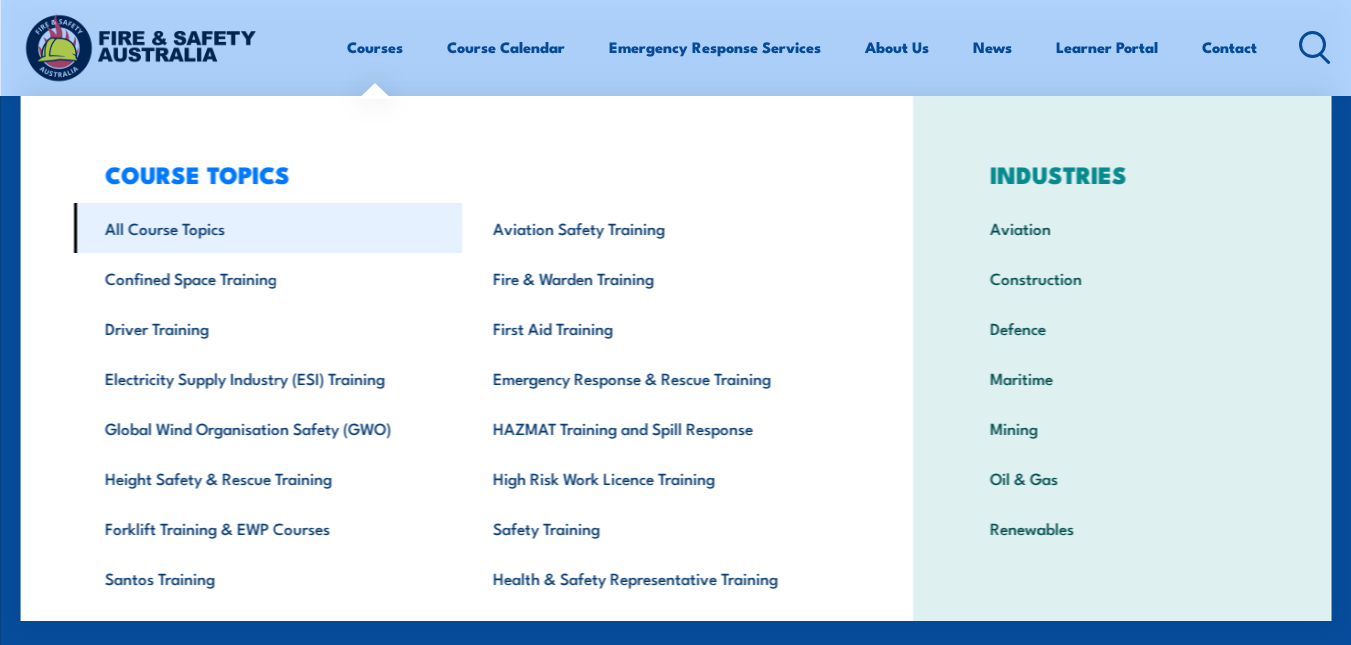 click on "All Course Topics" at bounding box center (267, 228) 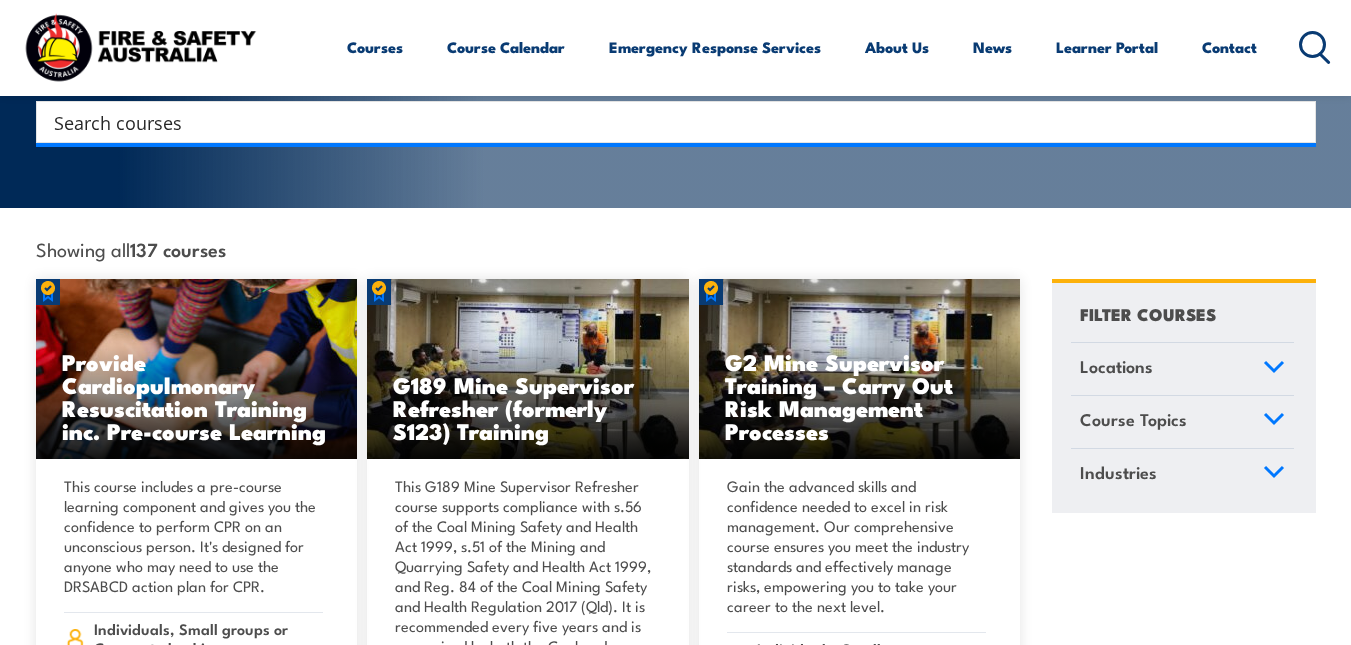 scroll, scrollTop: 536, scrollLeft: 0, axis: vertical 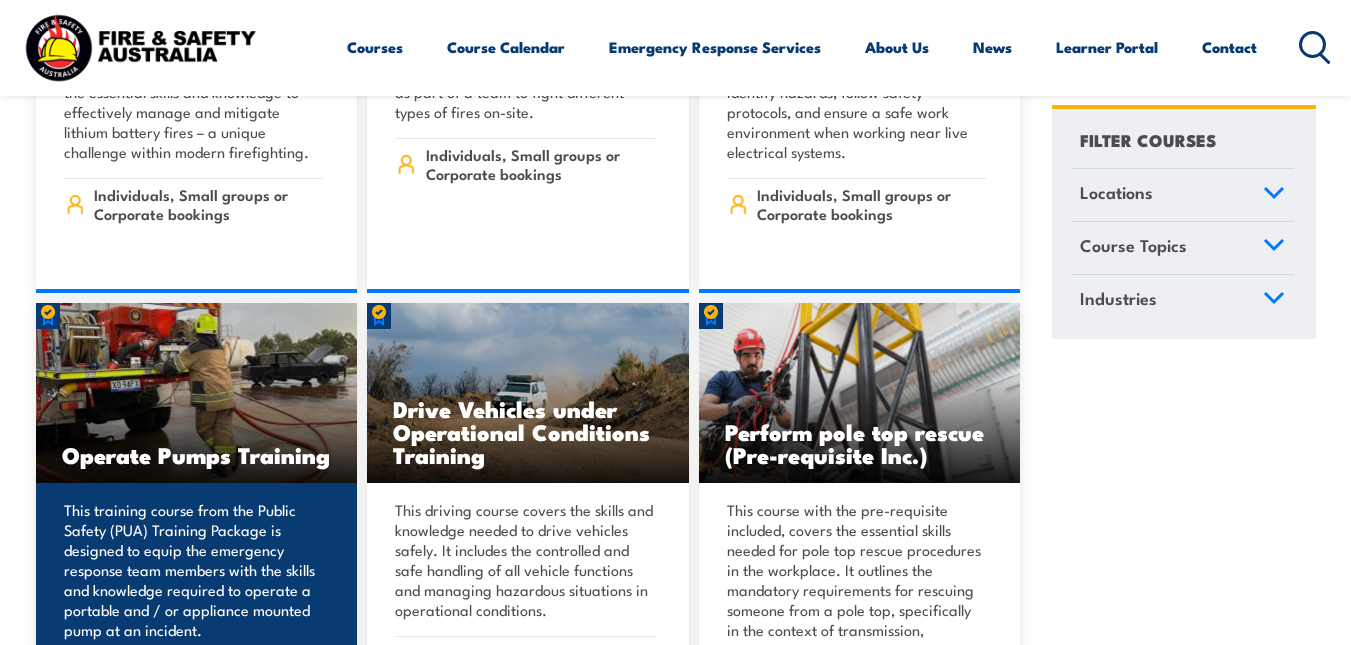 click at bounding box center [197, 393] 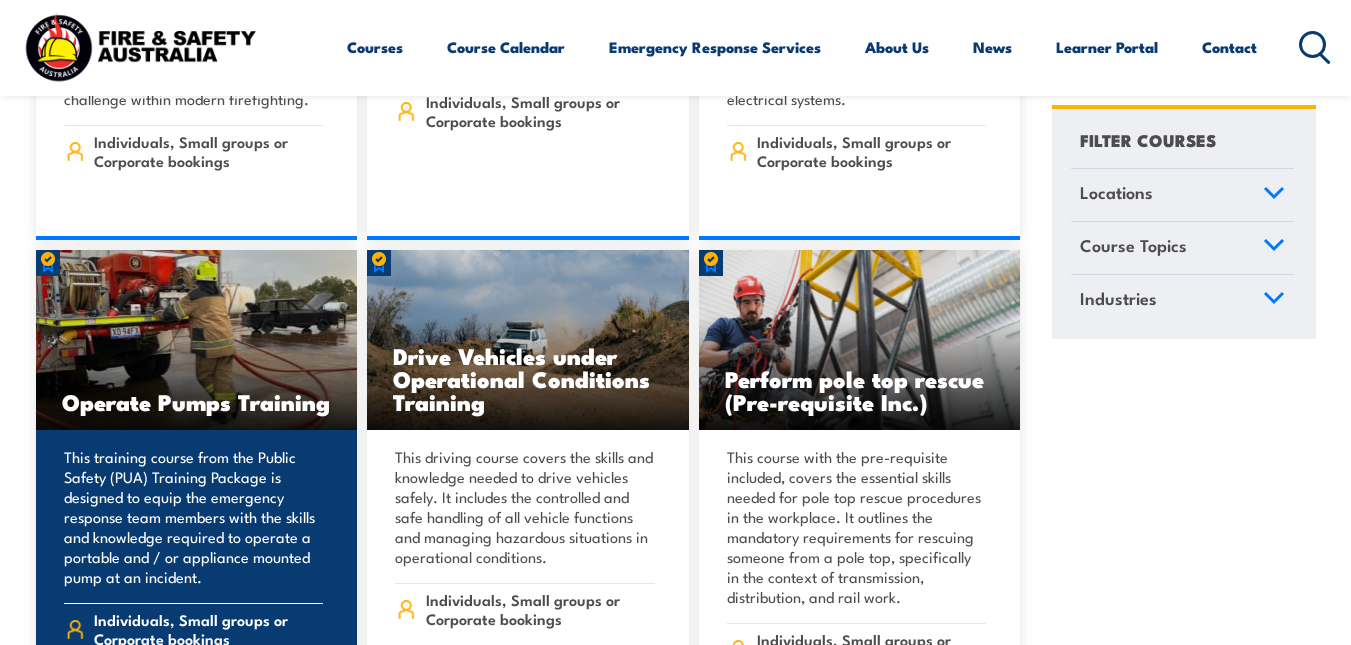scroll, scrollTop: 3056, scrollLeft: 0, axis: vertical 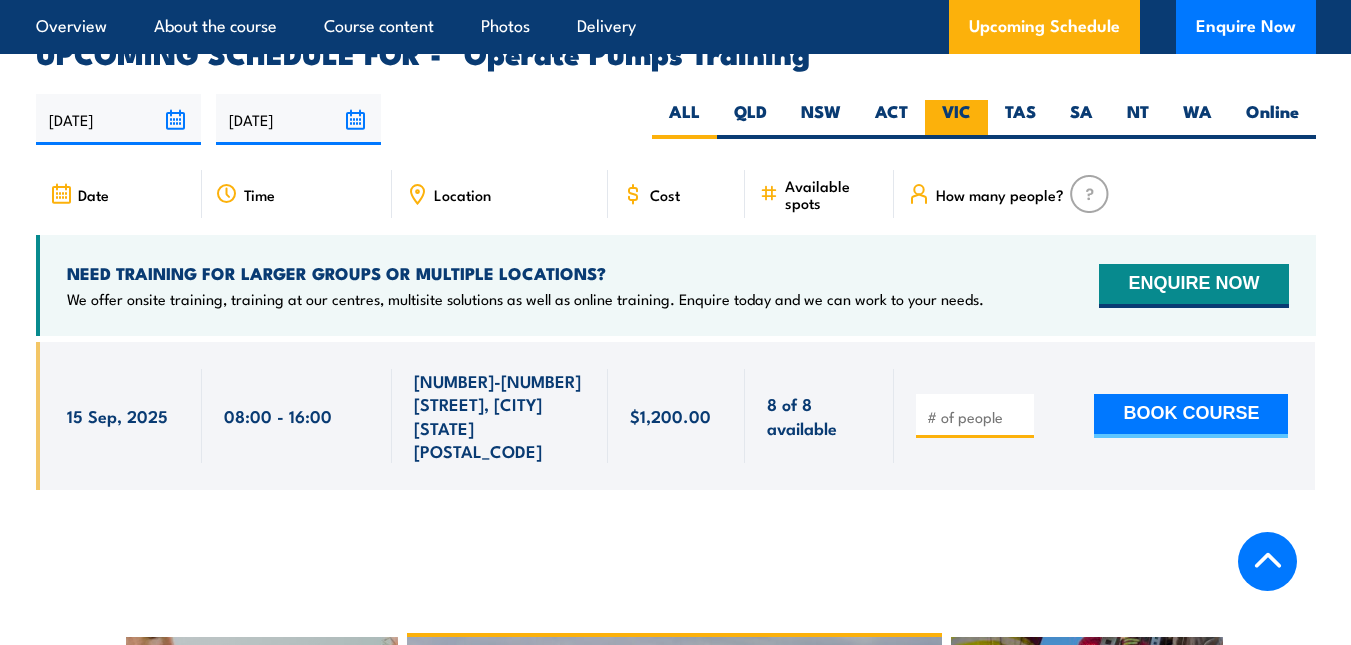 click on "VIC" at bounding box center (956, 119) 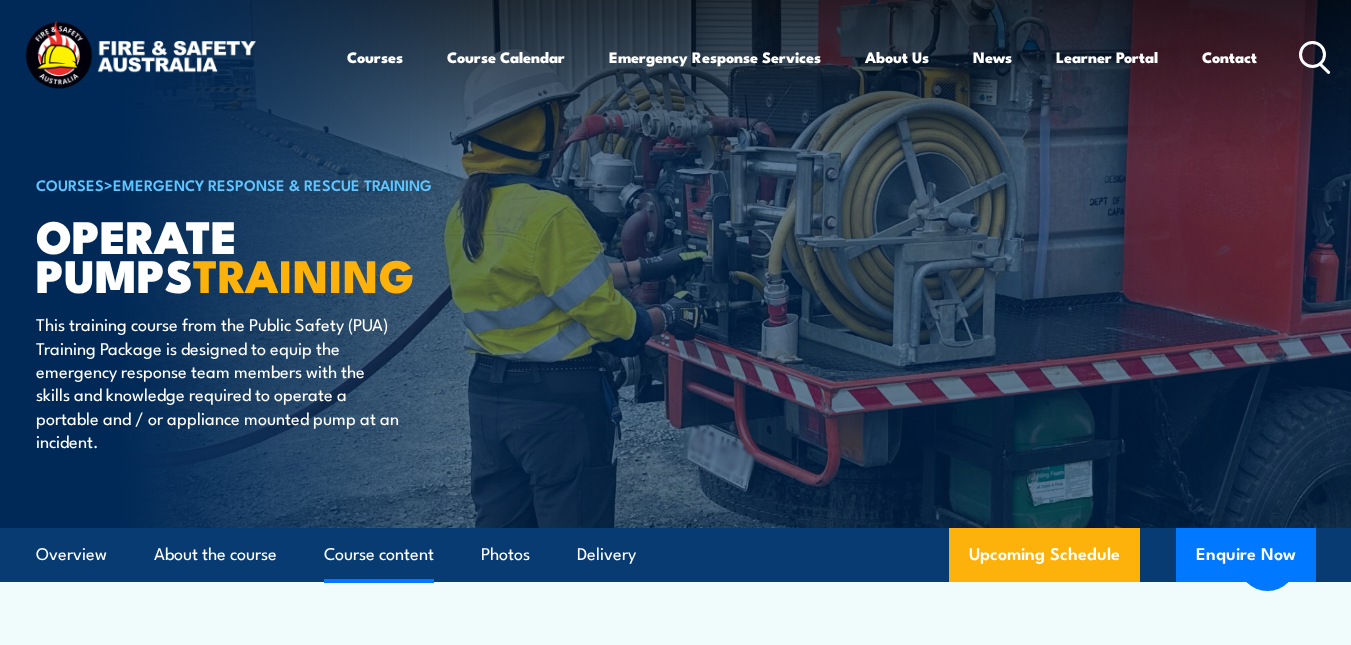 scroll, scrollTop: 2935, scrollLeft: 0, axis: vertical 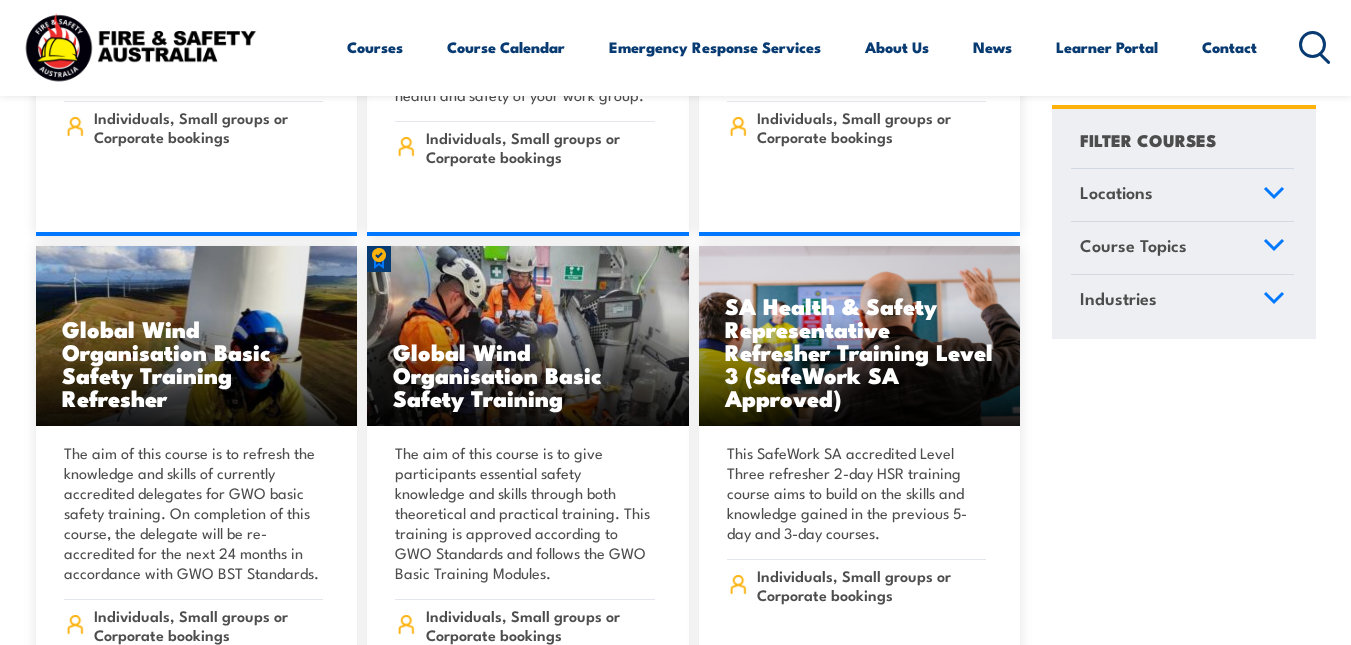 click on "Course Topics" at bounding box center [1133, 245] 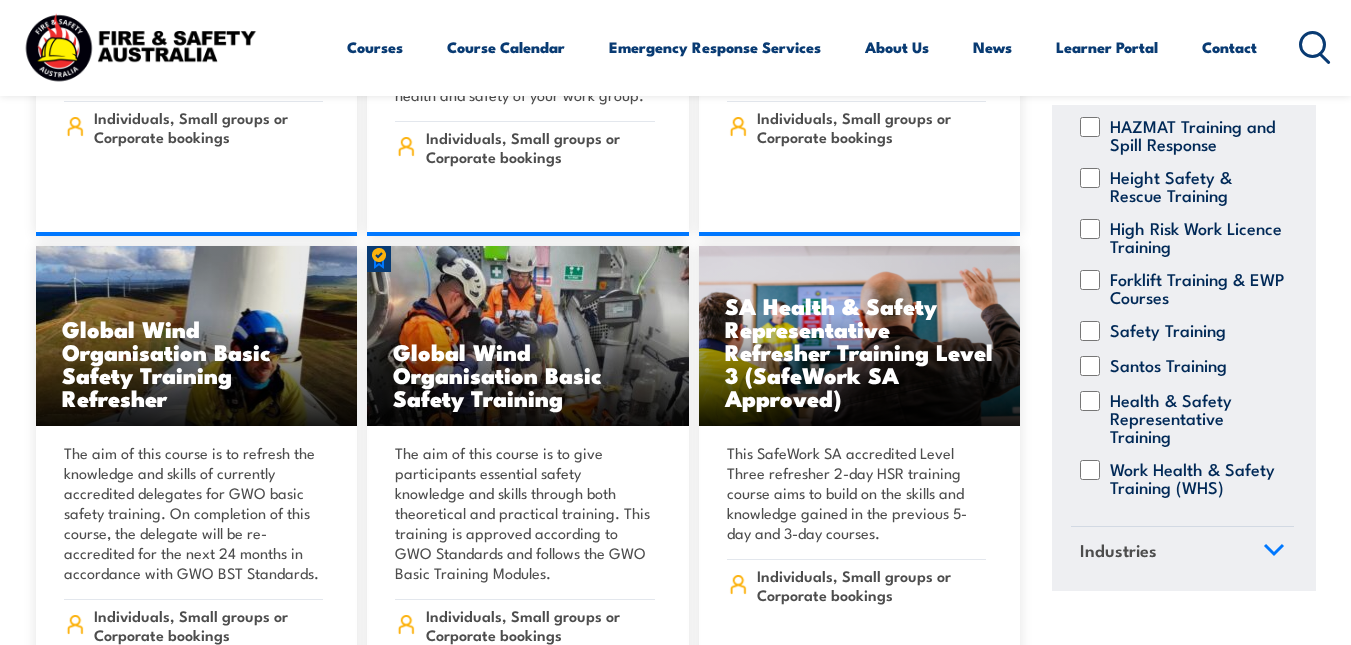click on "Industries" at bounding box center (1118, 549) 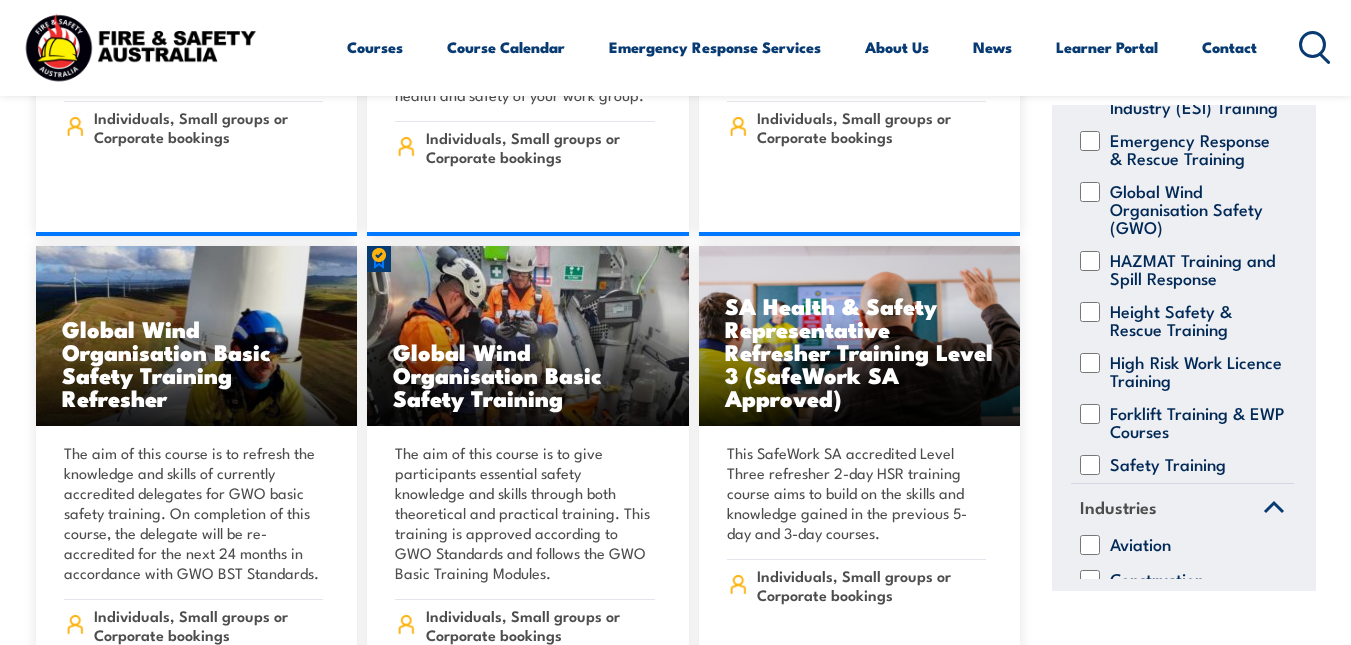 scroll, scrollTop: 223, scrollLeft: 0, axis: vertical 